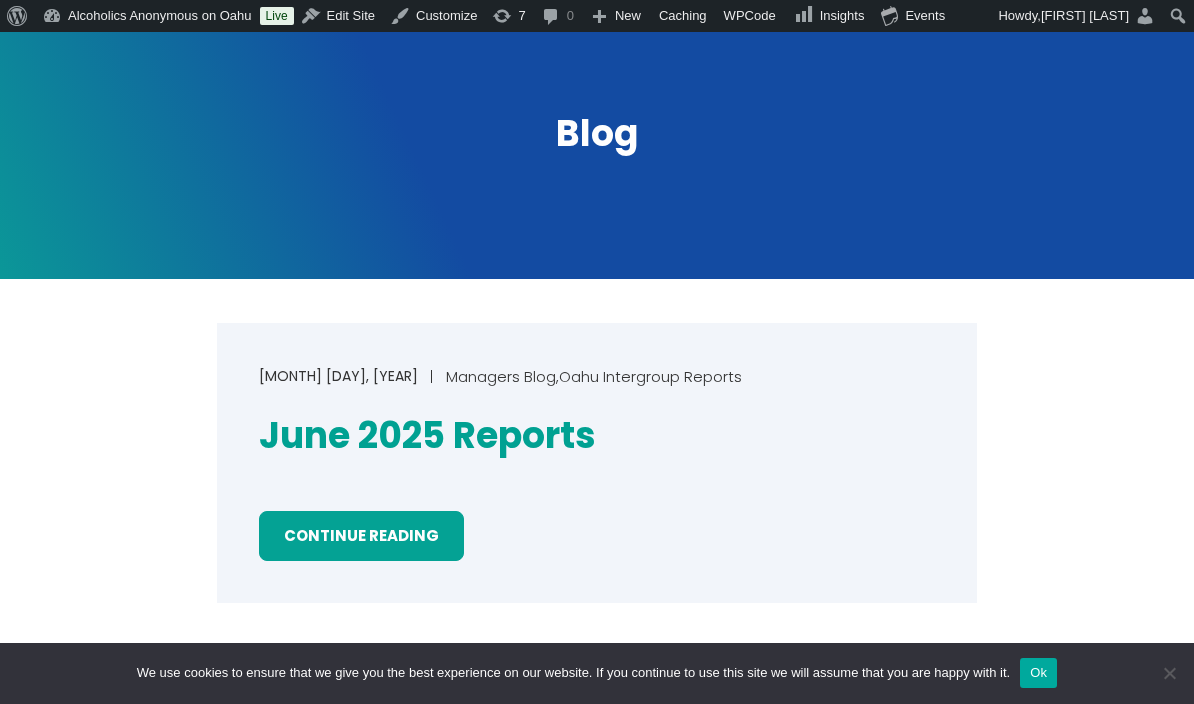 scroll, scrollTop: 215, scrollLeft: 0, axis: vertical 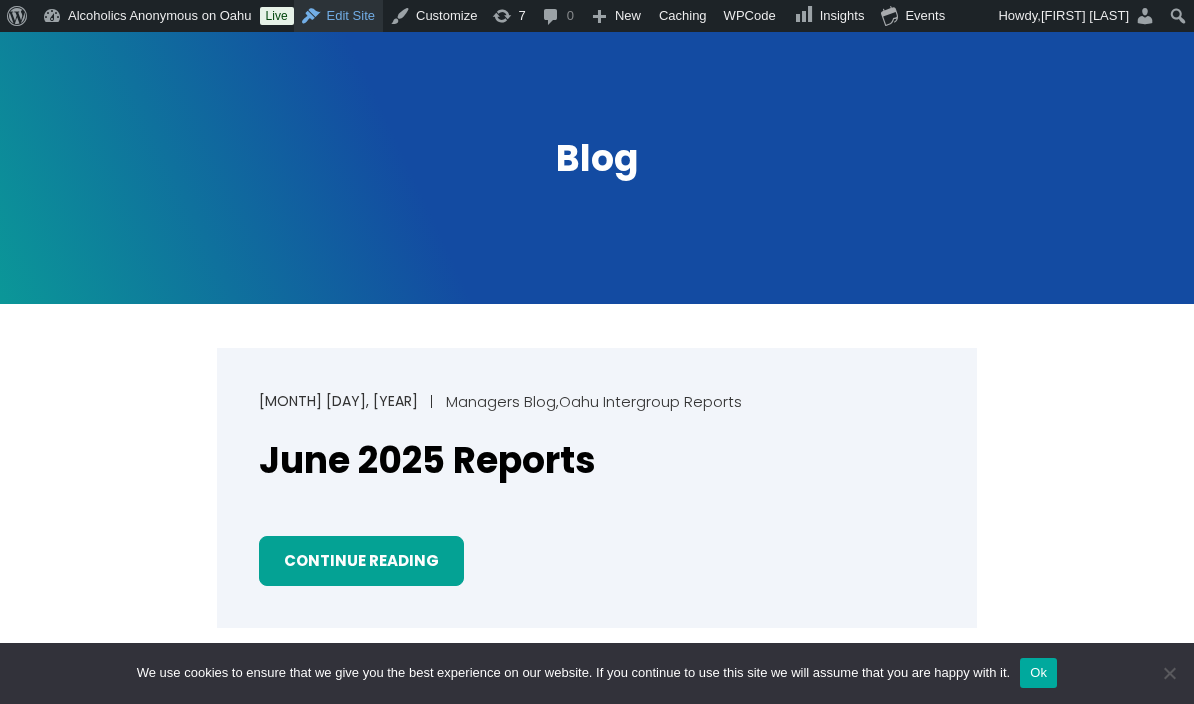click on "Edit Site" at bounding box center (338, 16) 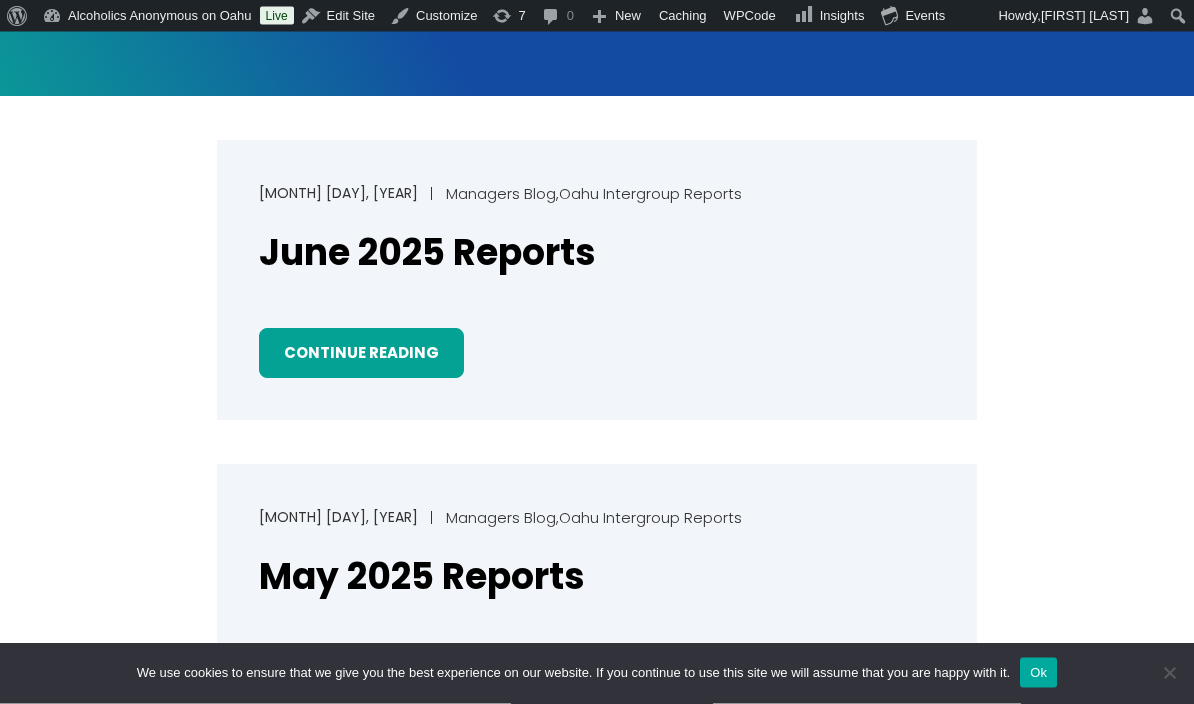 scroll, scrollTop: 420, scrollLeft: 0, axis: vertical 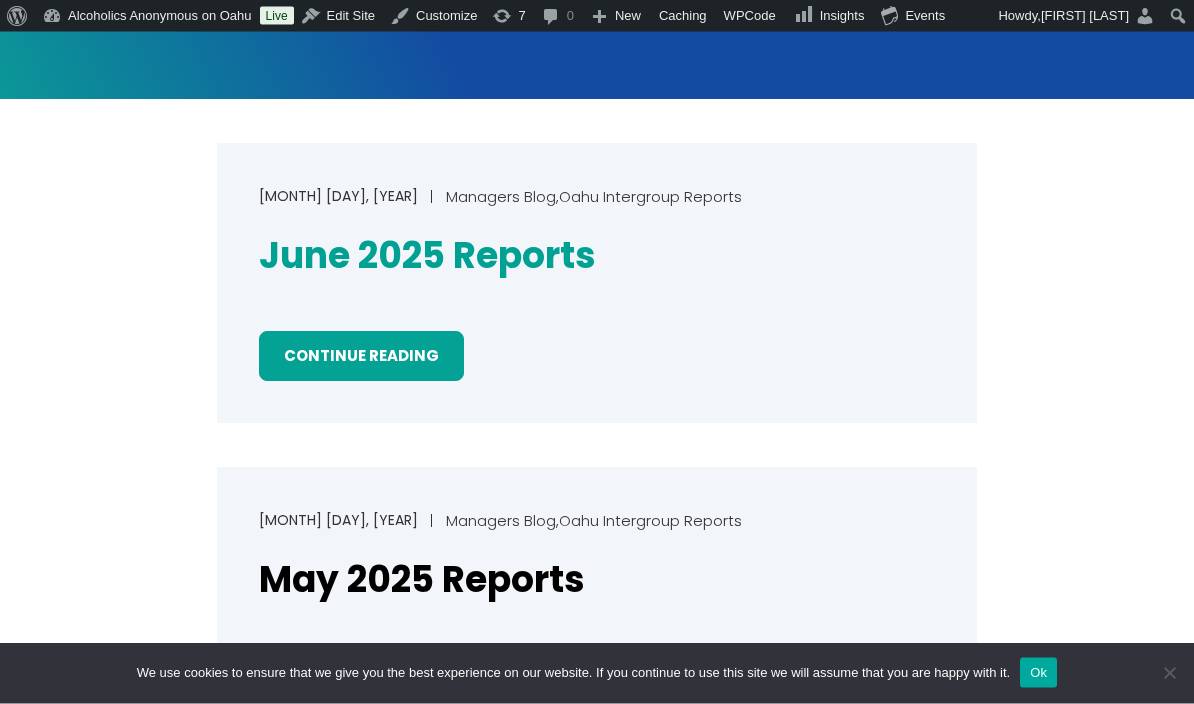 click on "June 2025 Reports" at bounding box center [427, 257] 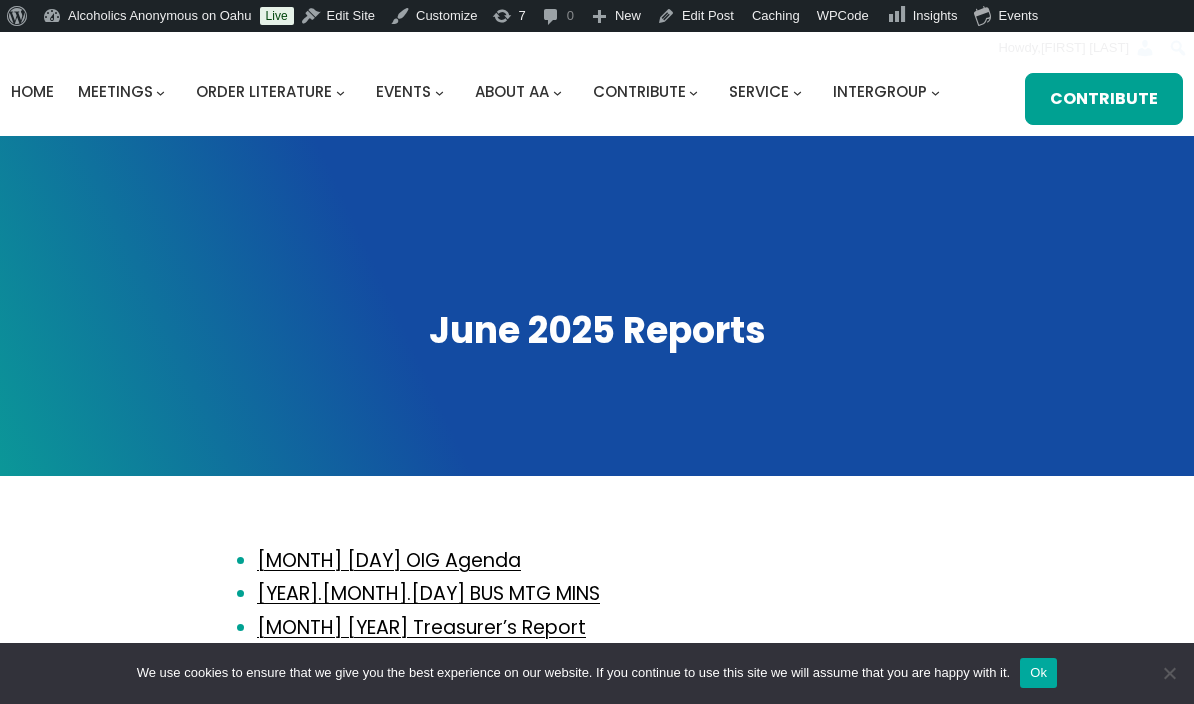 scroll, scrollTop: 0, scrollLeft: 0, axis: both 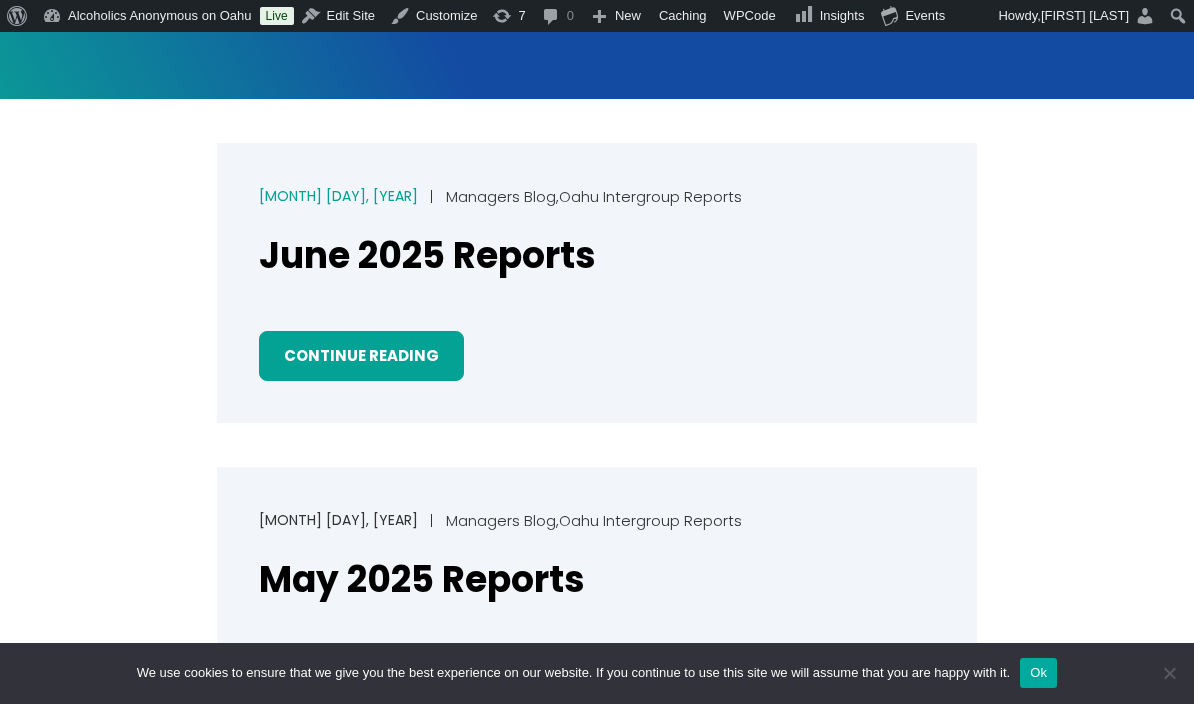click on "June 10, 2025" at bounding box center [338, 196] 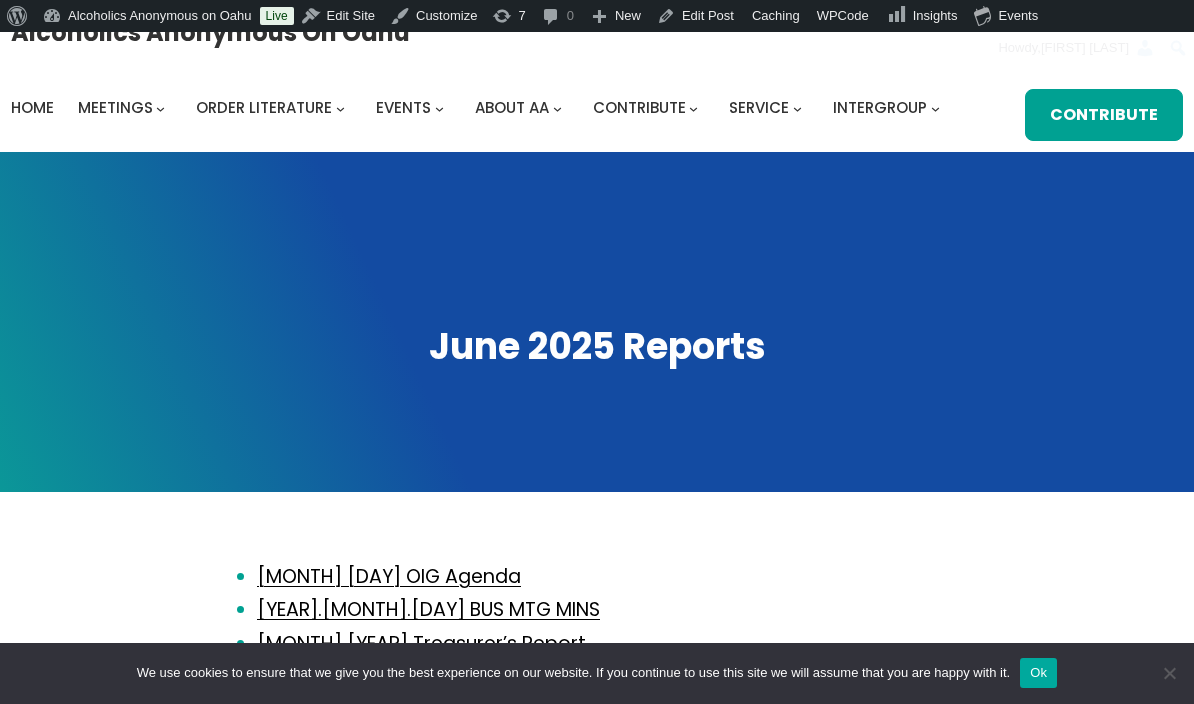scroll, scrollTop: 0, scrollLeft: 0, axis: both 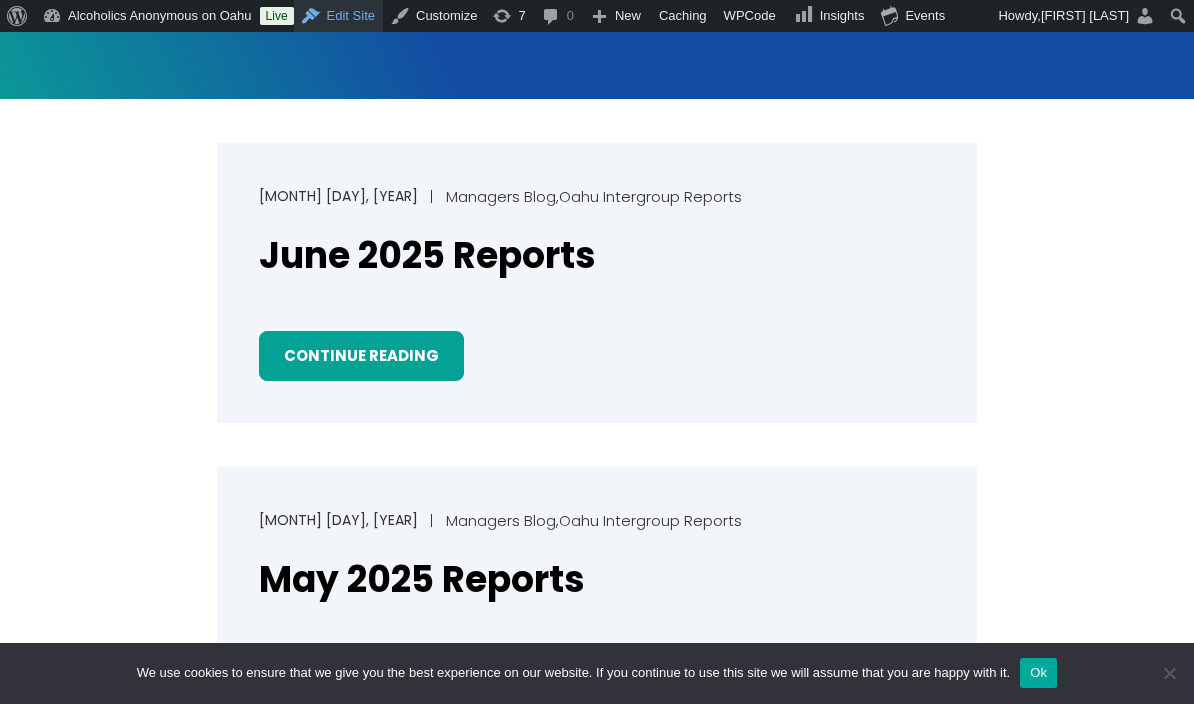 click on "Edit Site" at bounding box center [338, 16] 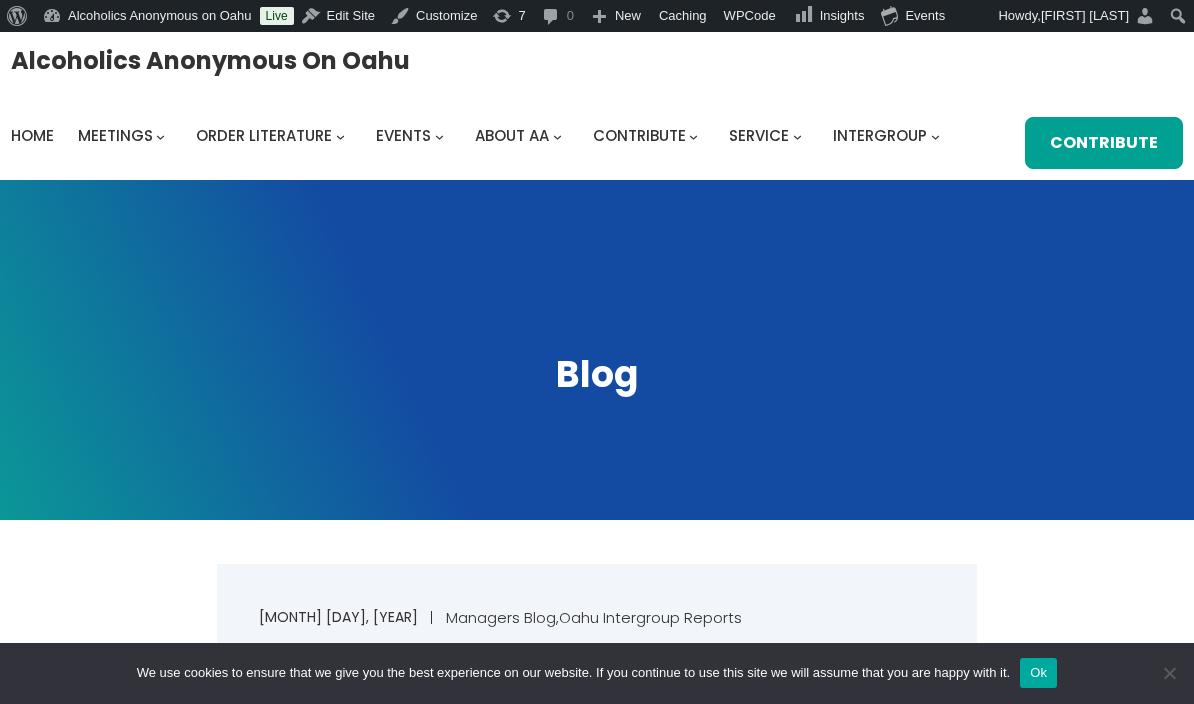scroll, scrollTop: 421, scrollLeft: 0, axis: vertical 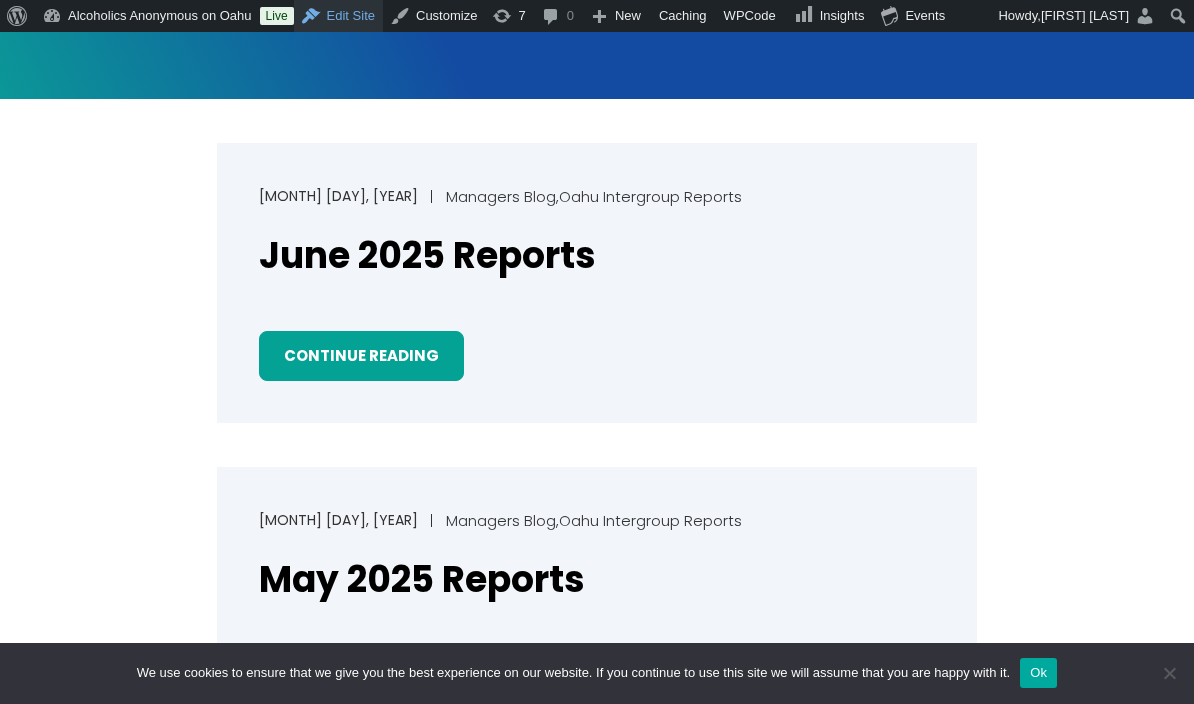 click on "Edit Site" at bounding box center (338, 16) 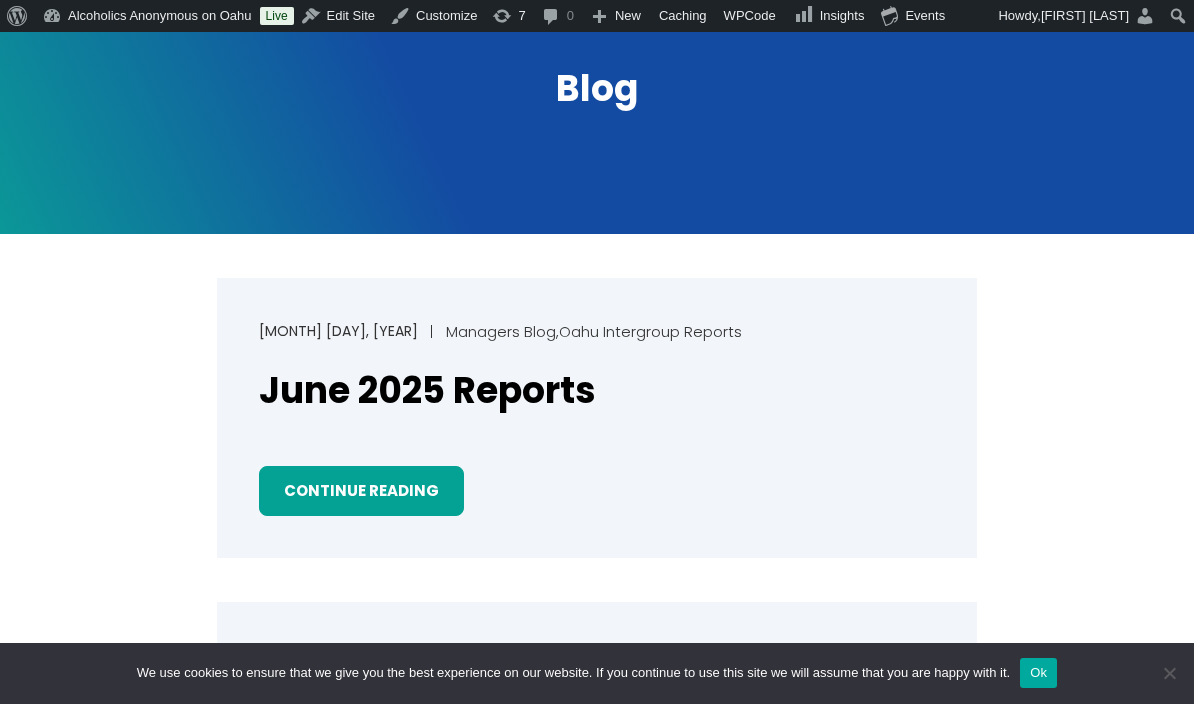 scroll, scrollTop: 295, scrollLeft: 0, axis: vertical 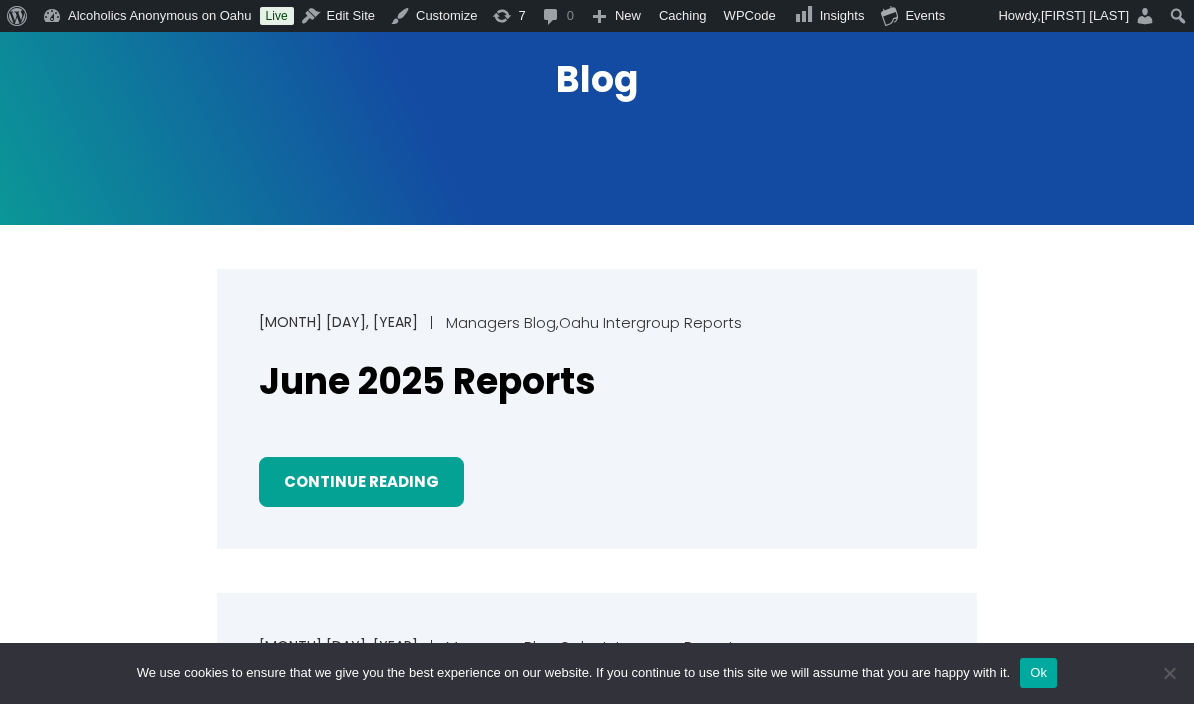 click on "June 10, 2025
Managers Blog ,  Oahu Intergroup Reports
June 2025 Reports
Continue Reading
May 13, 2025
Managers Blog ,  Oahu Intergroup Reports
May 2025 Reports
Continue Reading
March 2, 2025
Managers Blog ,  Oahu Intergroup Reports" at bounding box center (597, 1928) 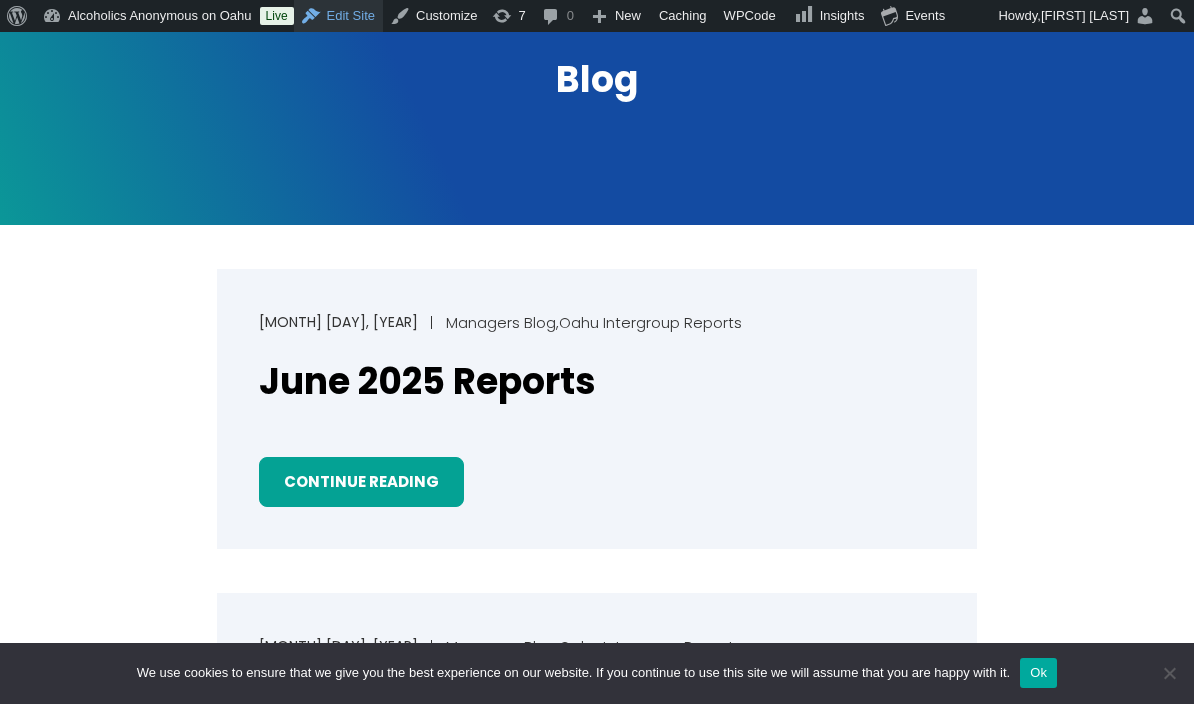 click on "Edit Site" at bounding box center (338, 16) 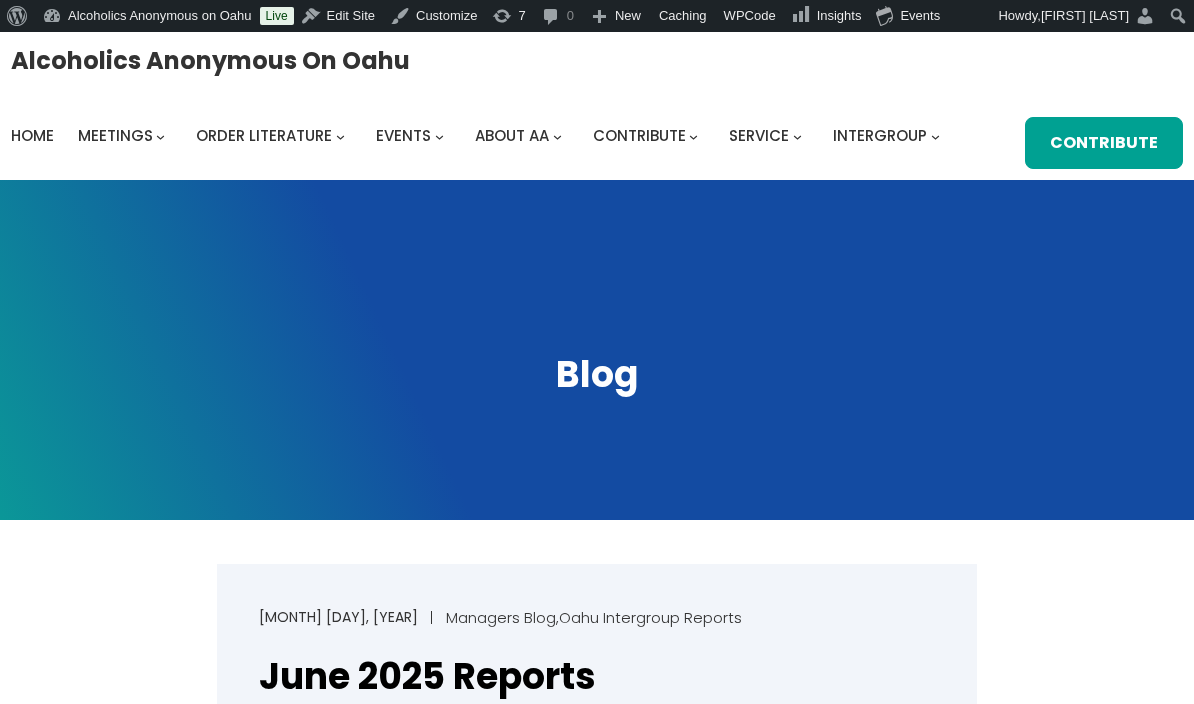 scroll, scrollTop: 295, scrollLeft: 0, axis: vertical 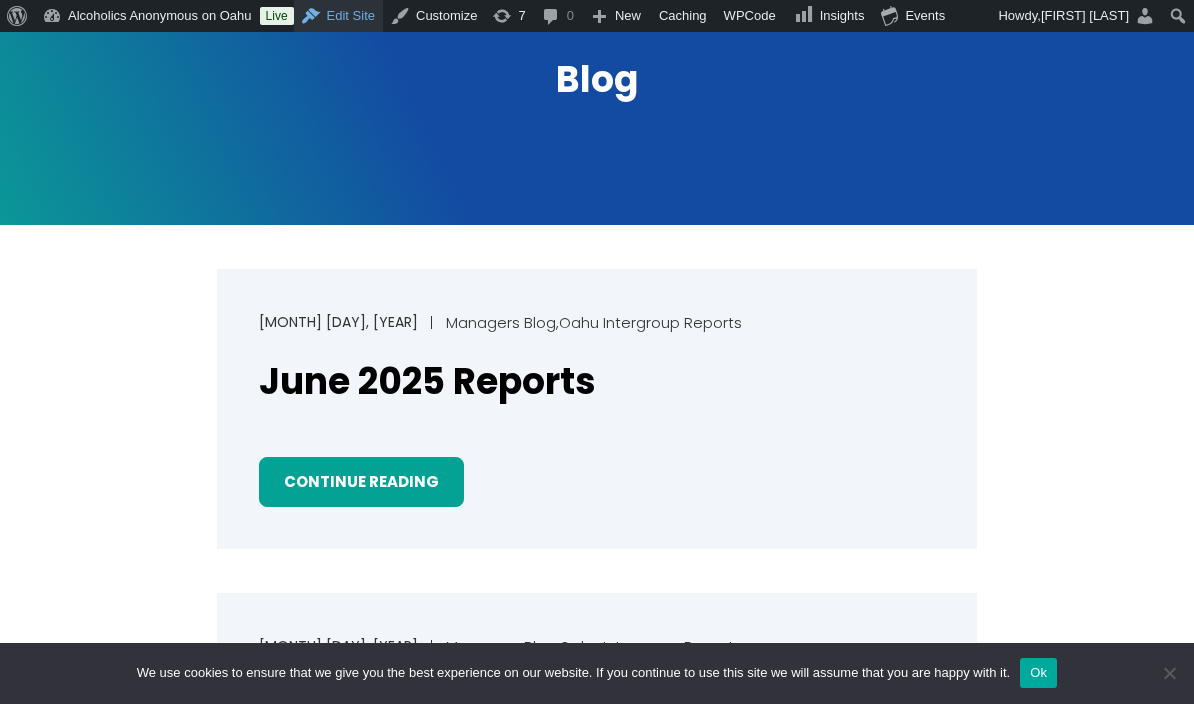 click on "Edit Site" at bounding box center [338, 16] 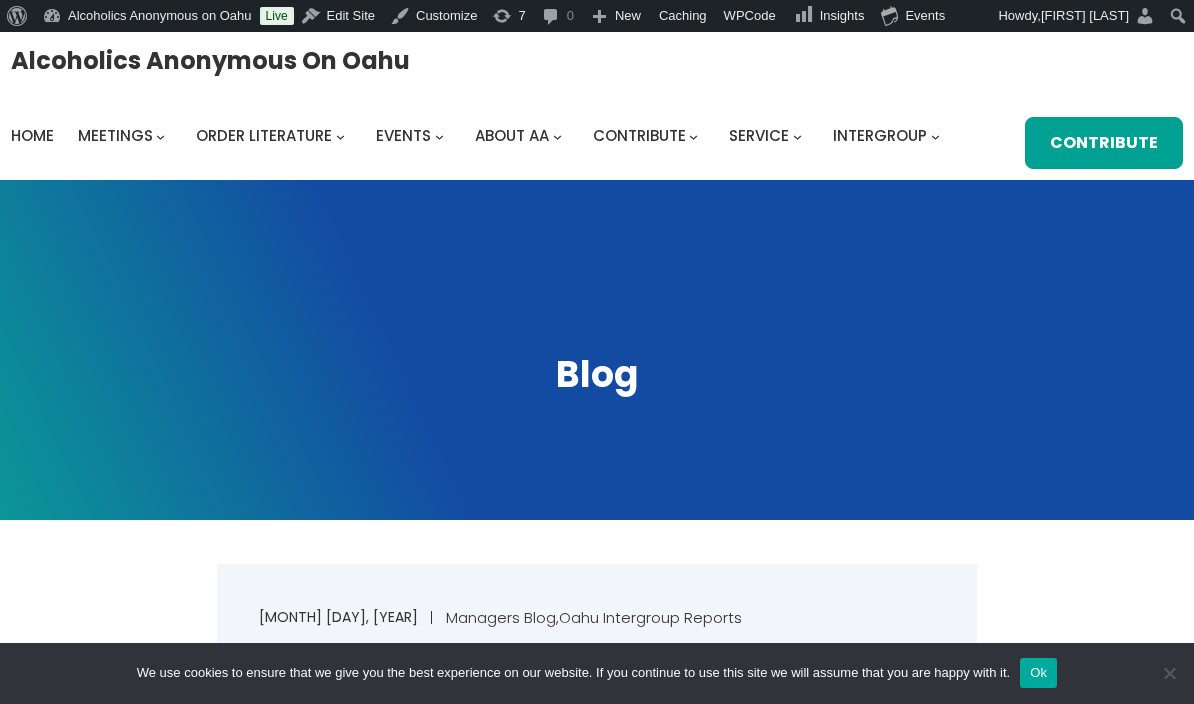 scroll, scrollTop: 295, scrollLeft: 0, axis: vertical 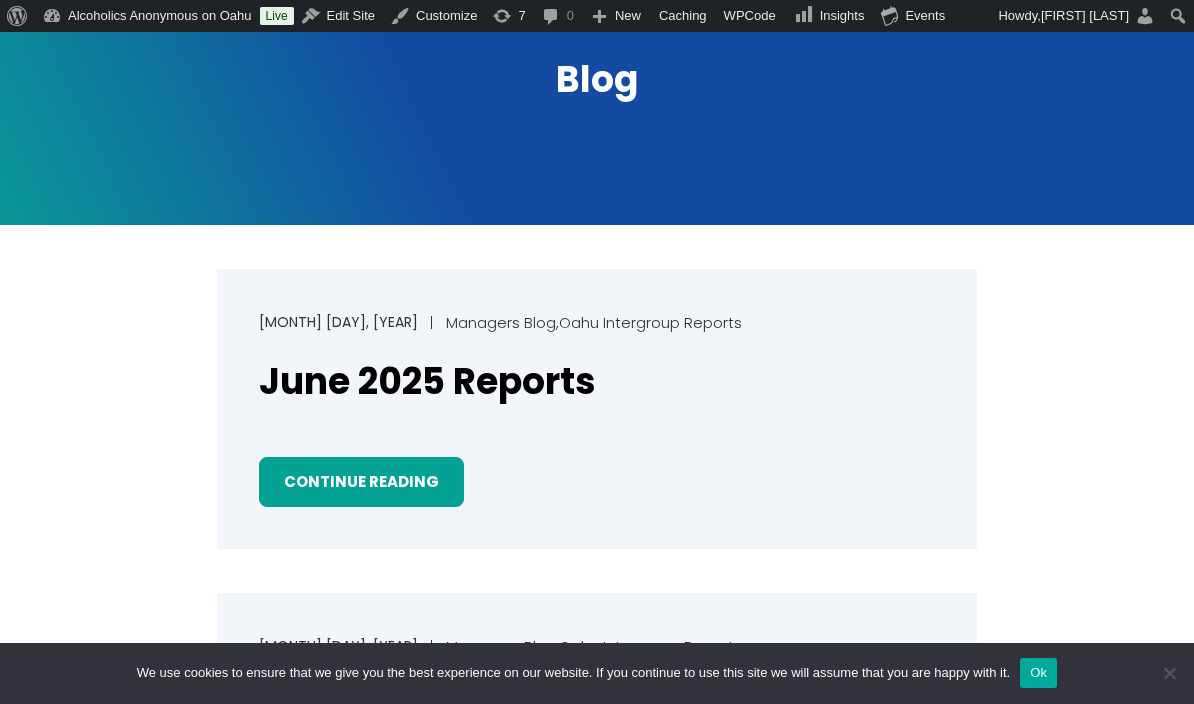 click on "June 10, 2025
Managers Blog ,  Oahu Intergroup Reports
June 2025 Reports
Continue Reading
May 13, 2025
Managers Blog ,  Oahu Intergroup Reports
May 2025 Reports
Continue Reading
March 2, 2025
Managers Blog ,  Oahu Intergroup Reports" at bounding box center [597, 1928] 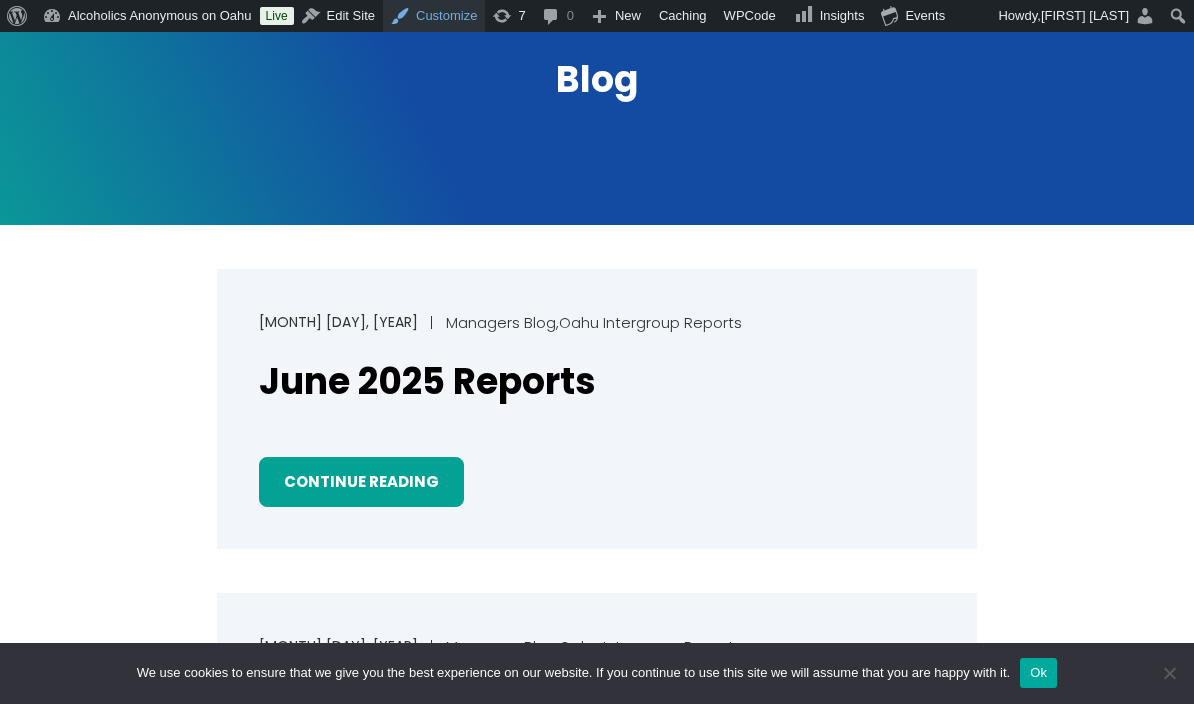 click on "Customize" at bounding box center [434, 16] 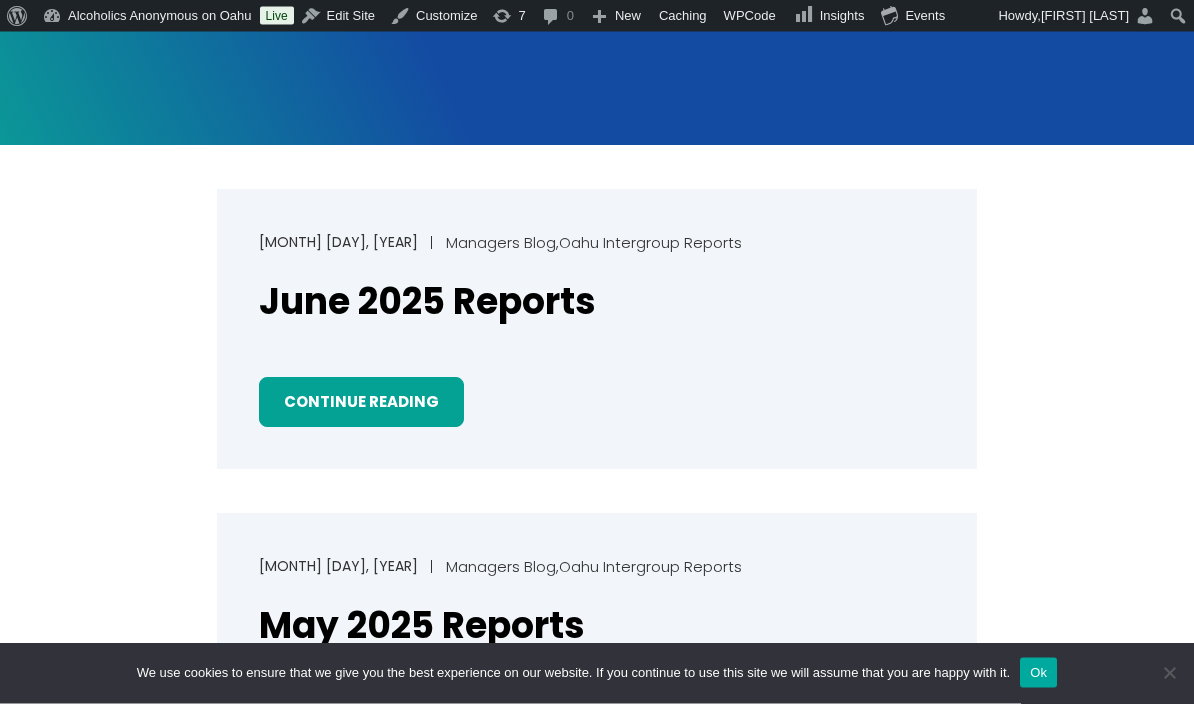 scroll, scrollTop: 362, scrollLeft: 0, axis: vertical 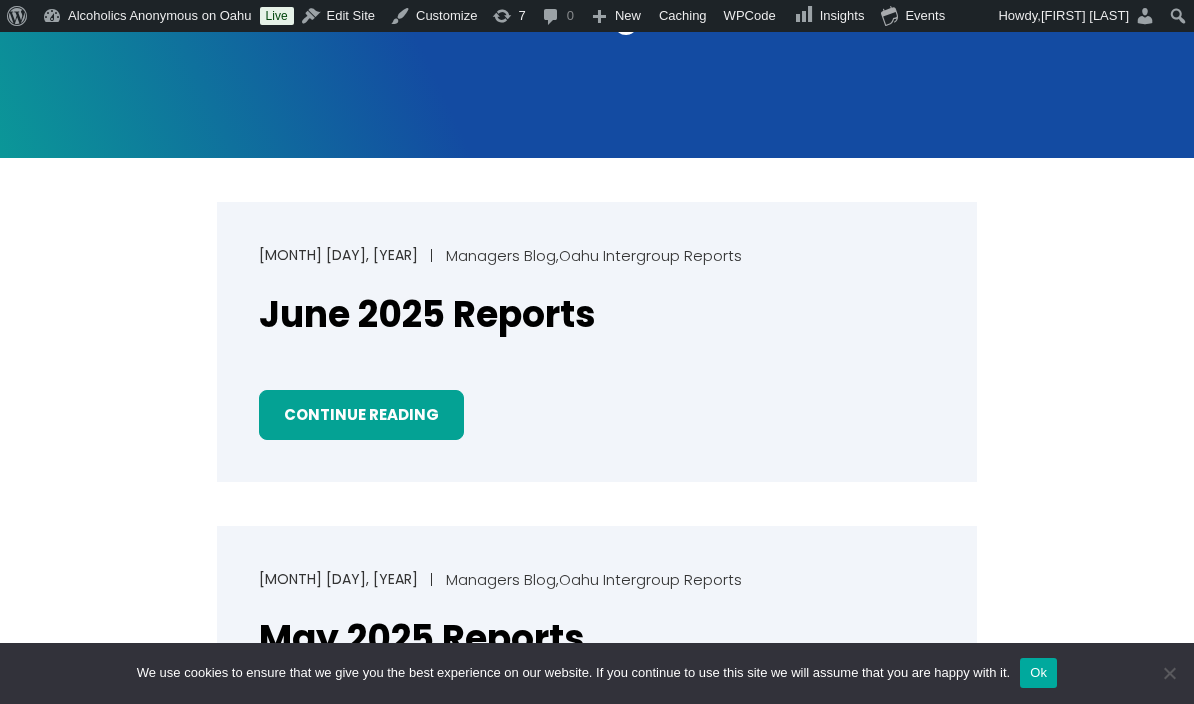 click on "[MONTH] [DAY], [YEAR]
Managers Blog ,  Oahu Intergroup Reports
[MONTH] [YEAR] Reports
Continue Reading" at bounding box center (597, 342) 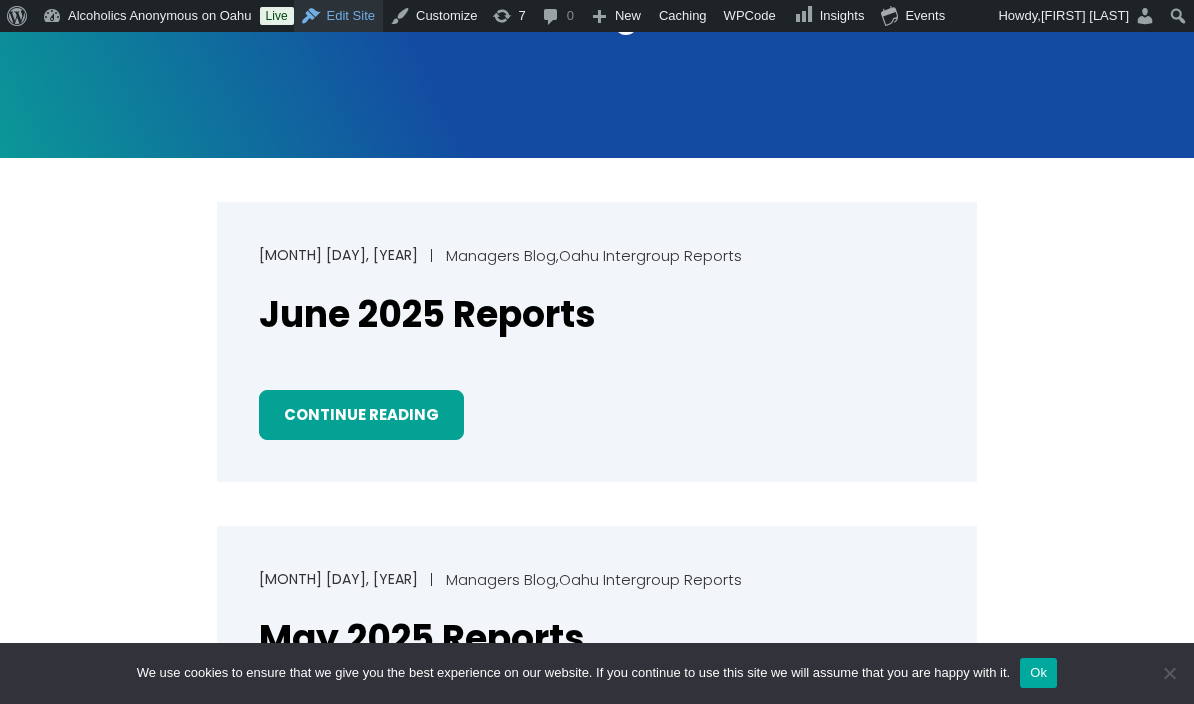 click on "Edit Site" at bounding box center (338, 16) 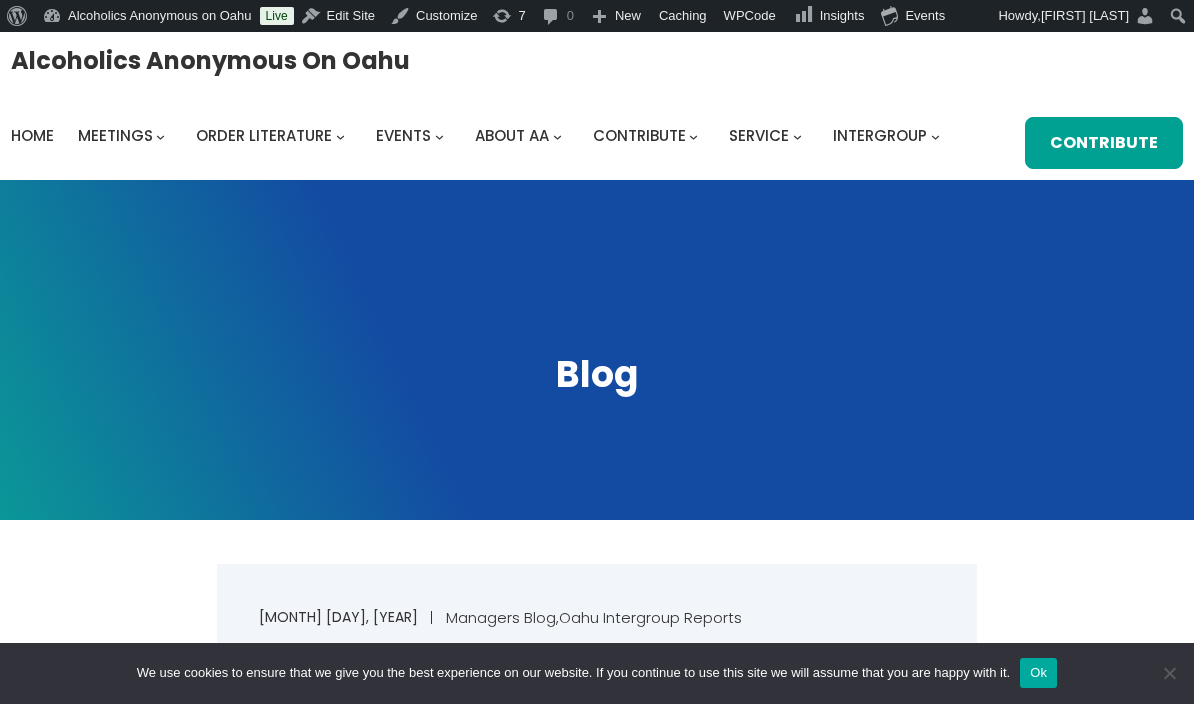 scroll, scrollTop: 362, scrollLeft: 0, axis: vertical 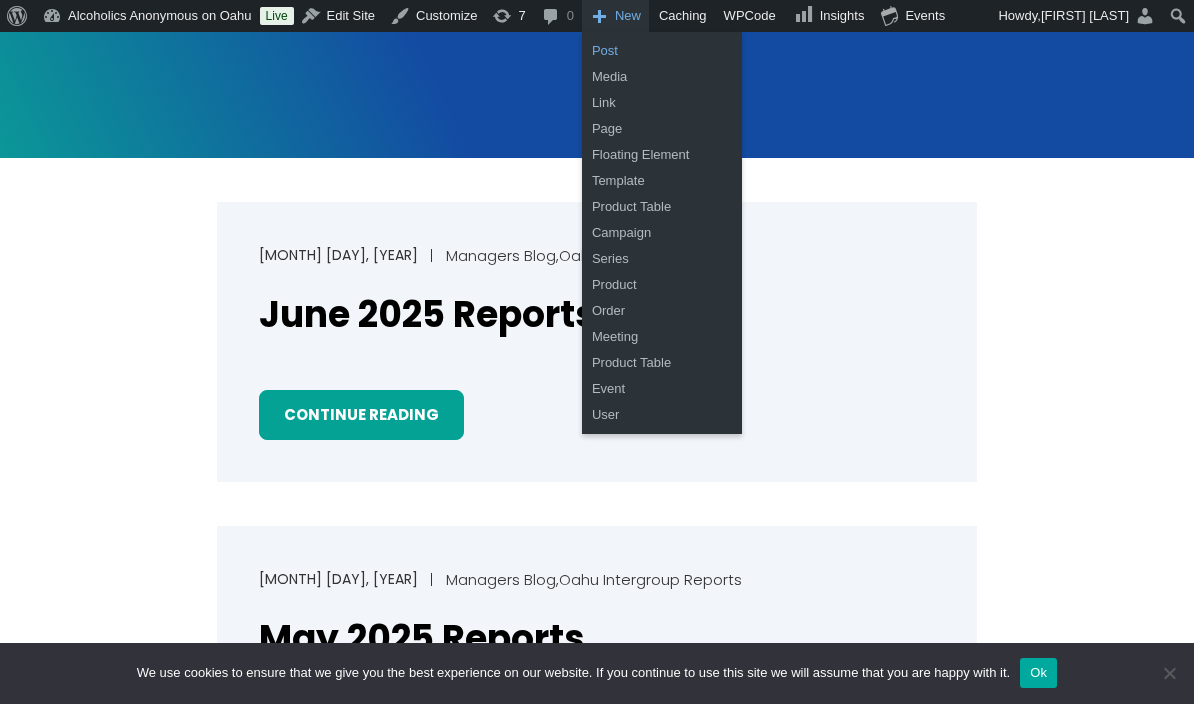 click on "Post" at bounding box center [662, 51] 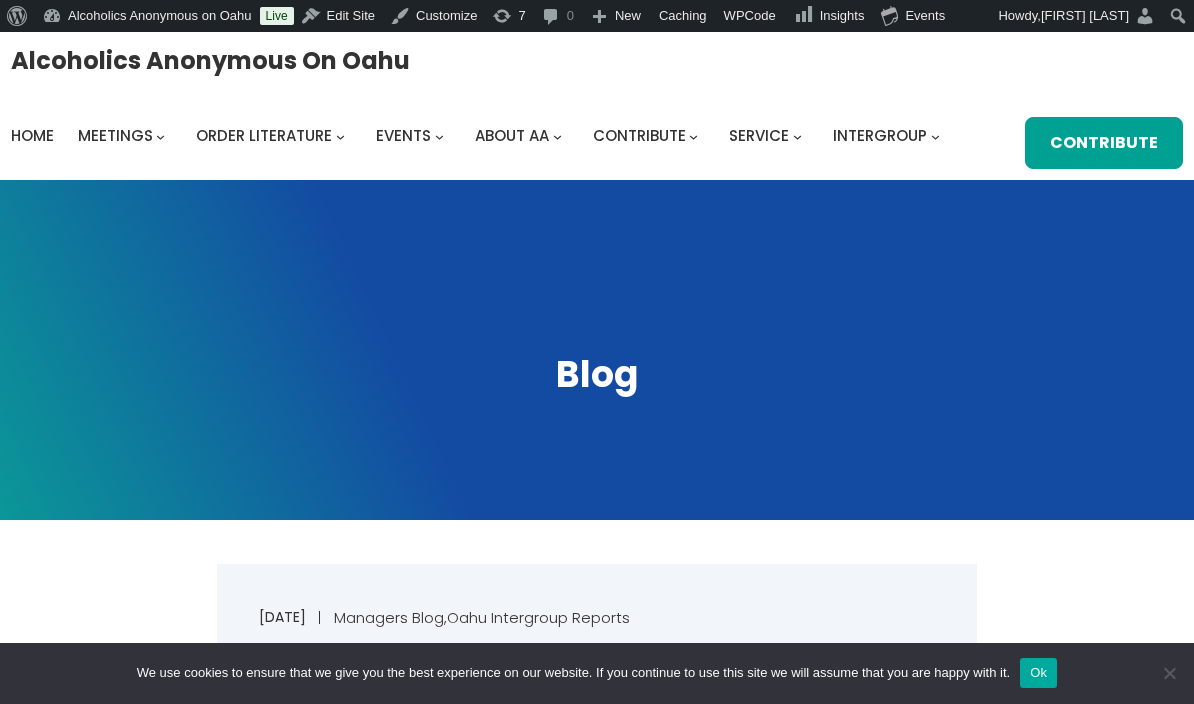 scroll, scrollTop: 362, scrollLeft: 0, axis: vertical 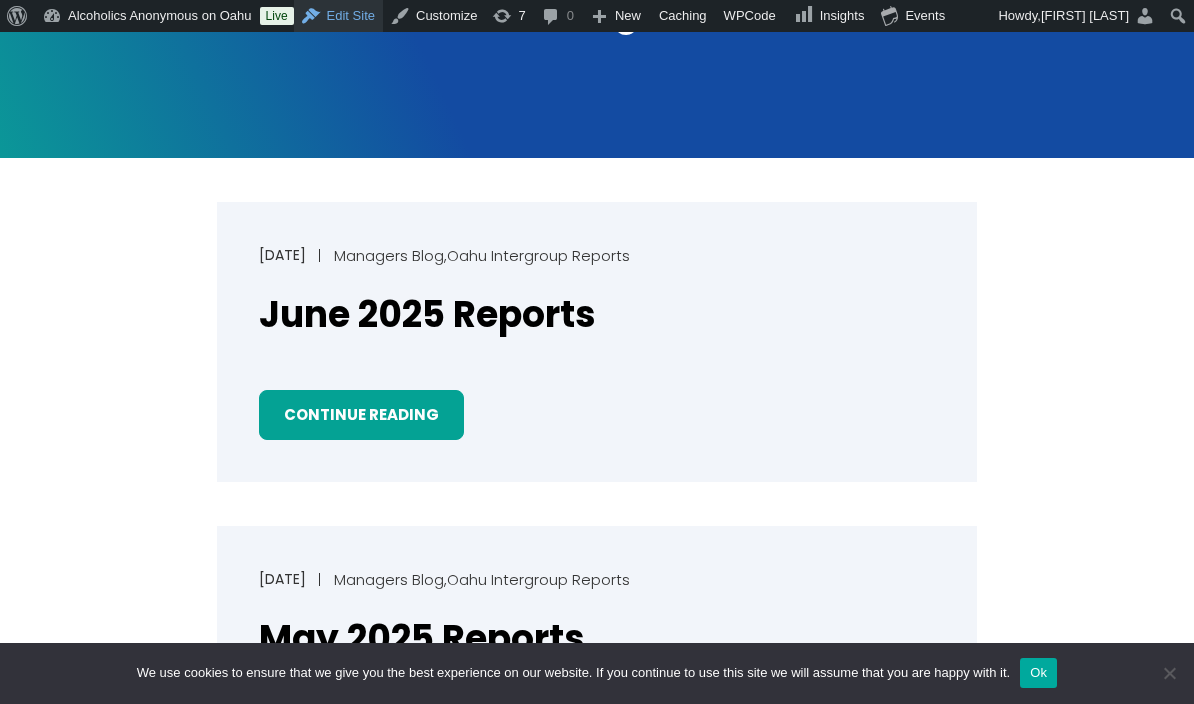 click on "Edit Site" at bounding box center (338, 16) 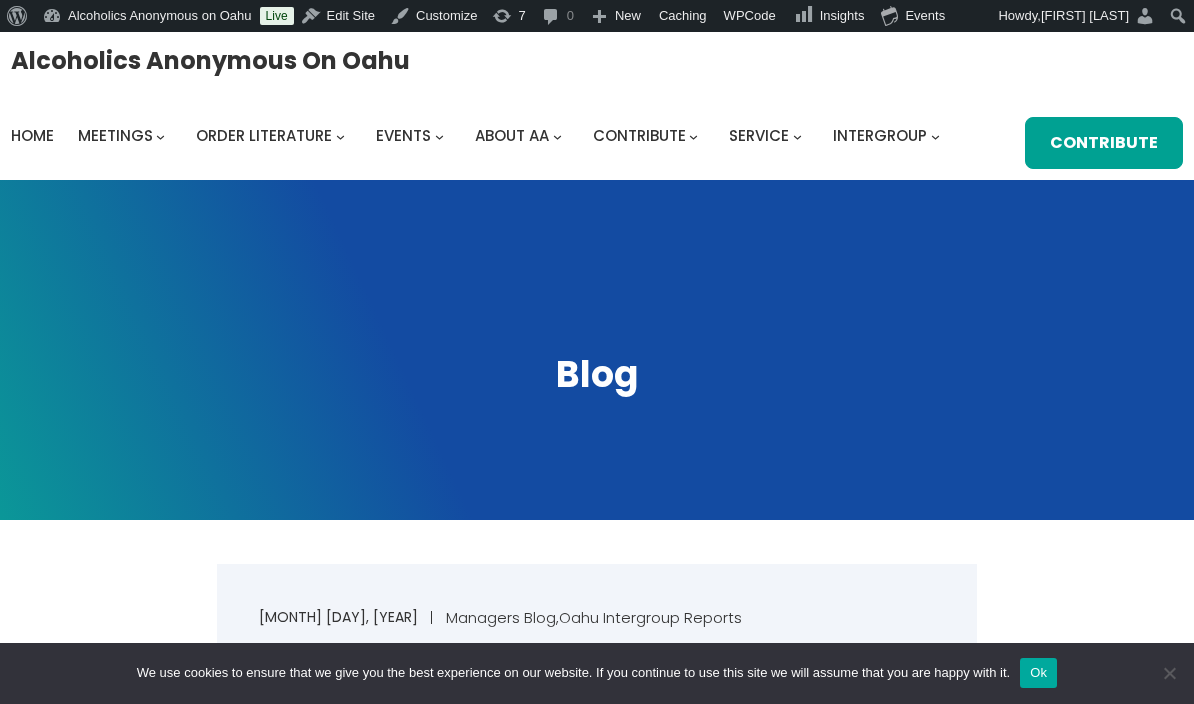 scroll, scrollTop: 362, scrollLeft: 0, axis: vertical 